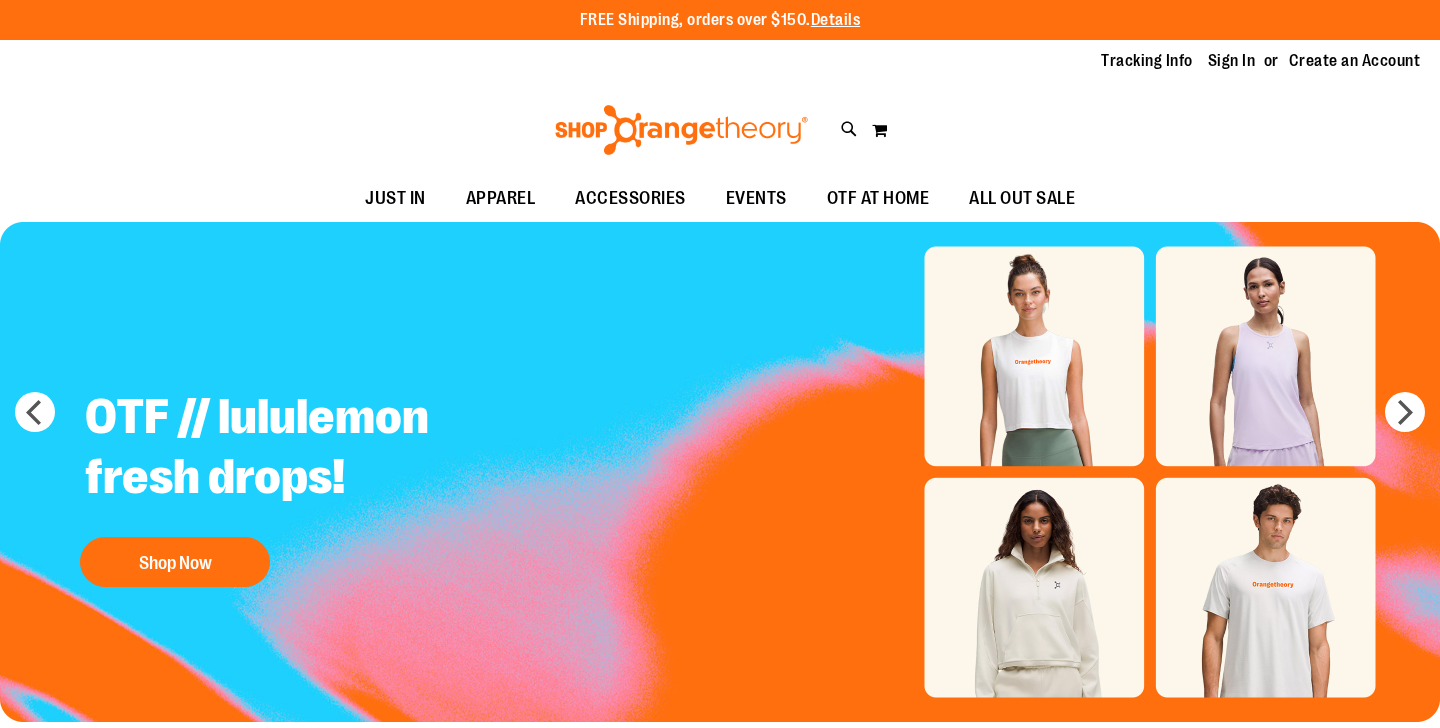 scroll, scrollTop: 0, scrollLeft: 0, axis: both 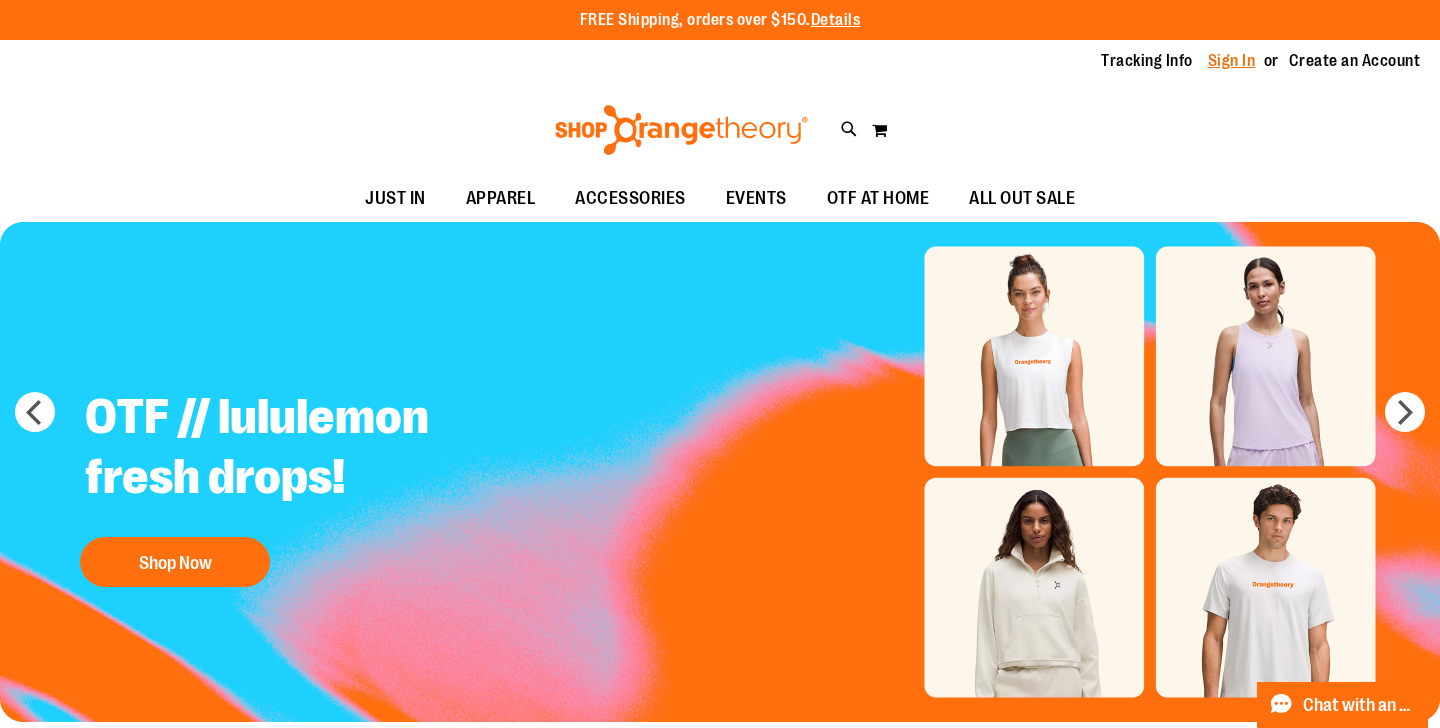 click on "Sign In" at bounding box center [1232, 61] 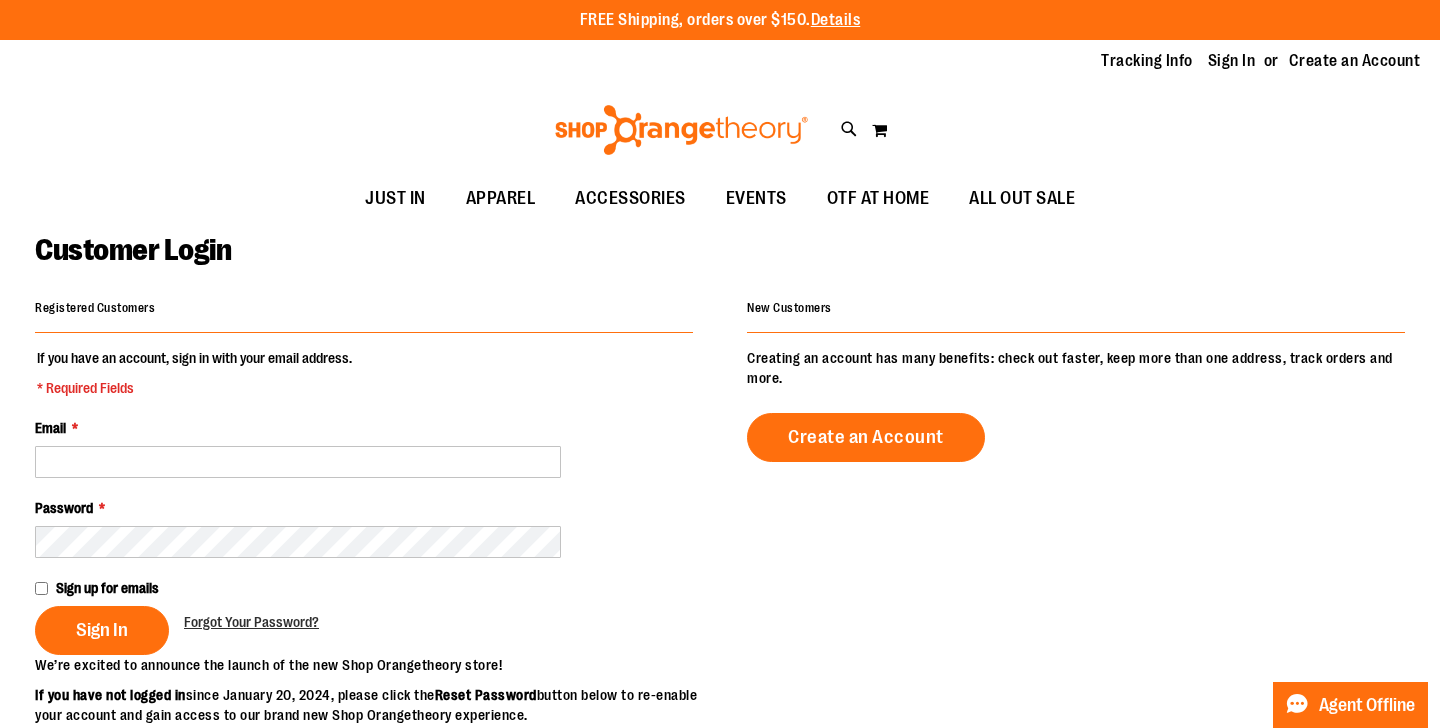 scroll, scrollTop: 0, scrollLeft: 0, axis: both 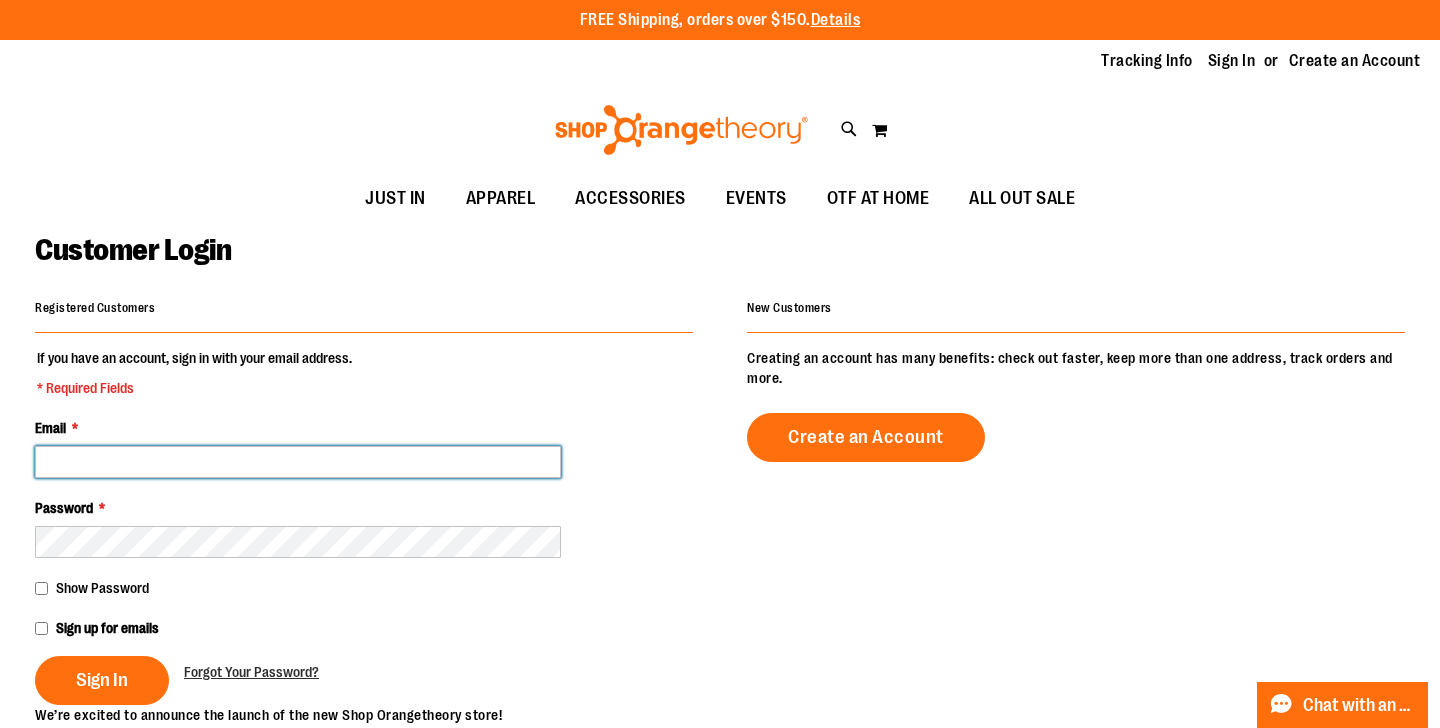 click on "Email *" at bounding box center (298, 462) 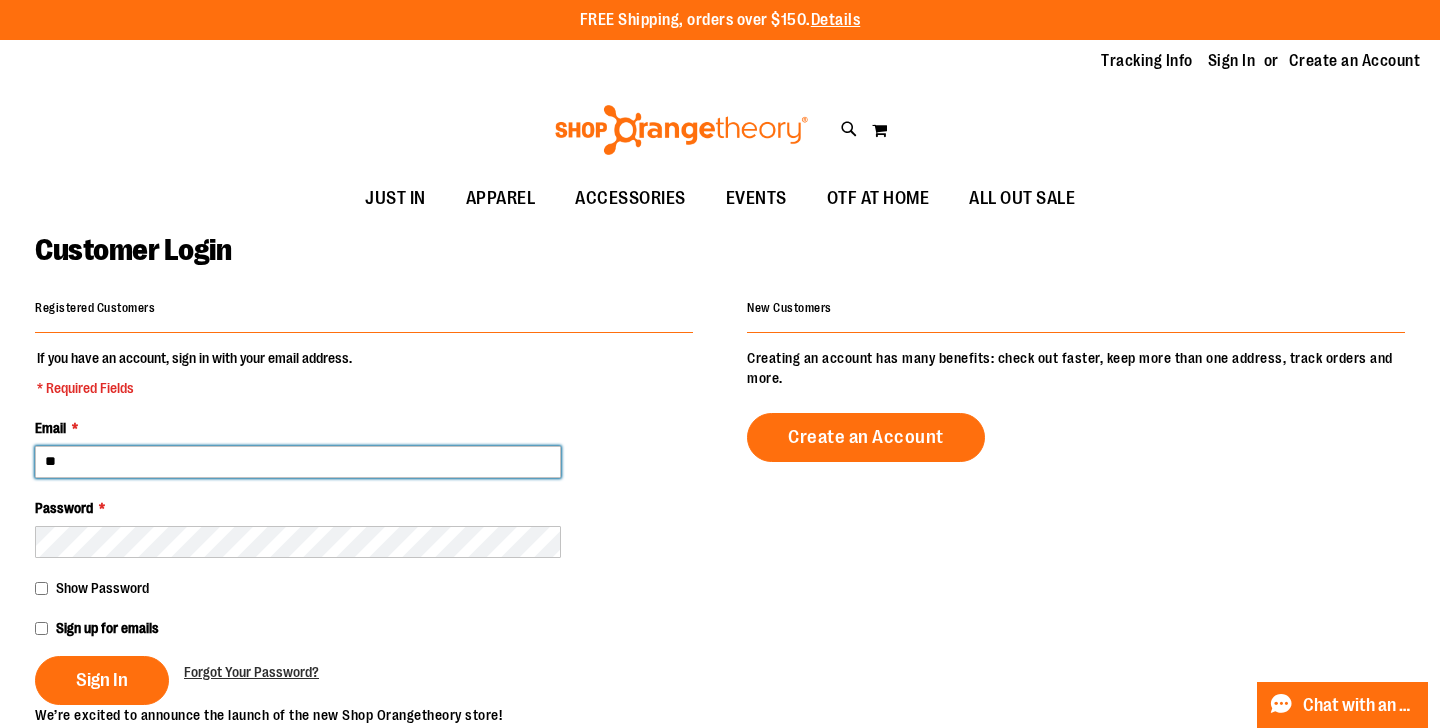 type on "*" 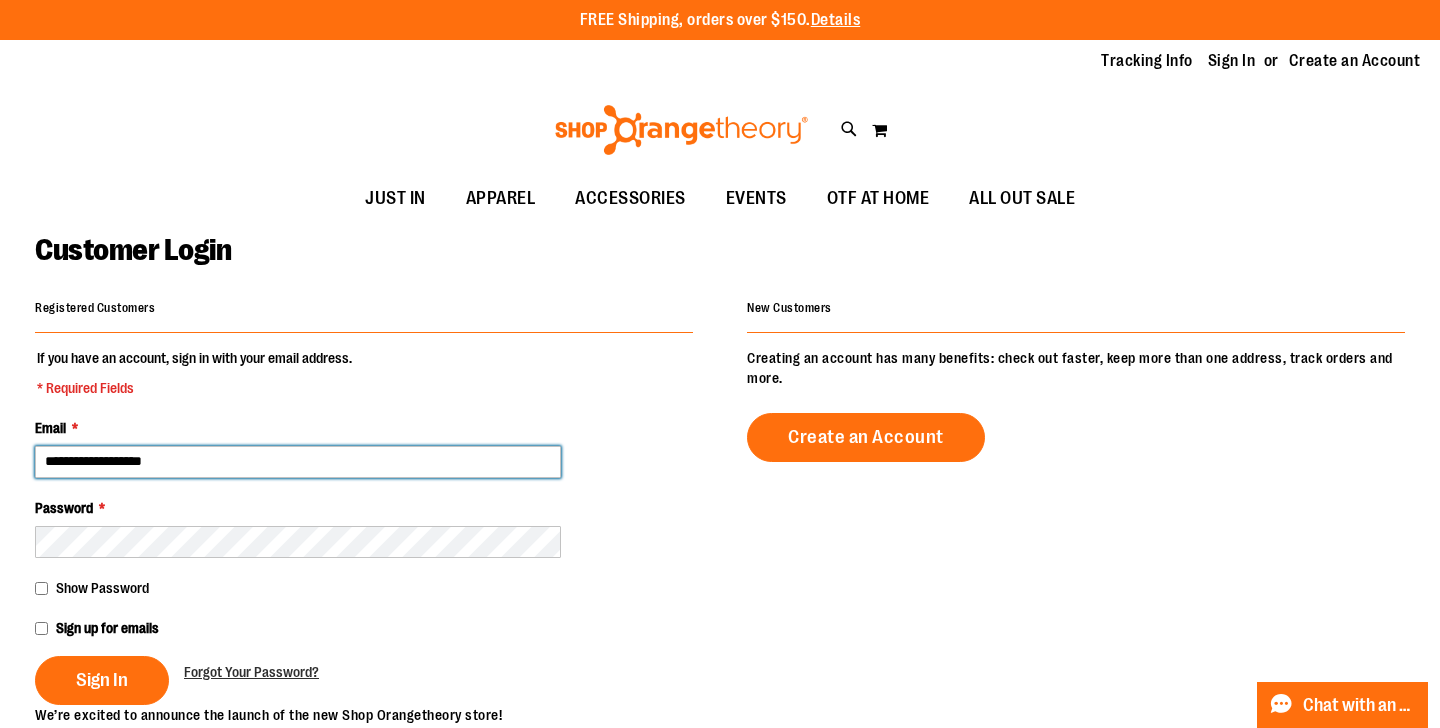 type on "**********" 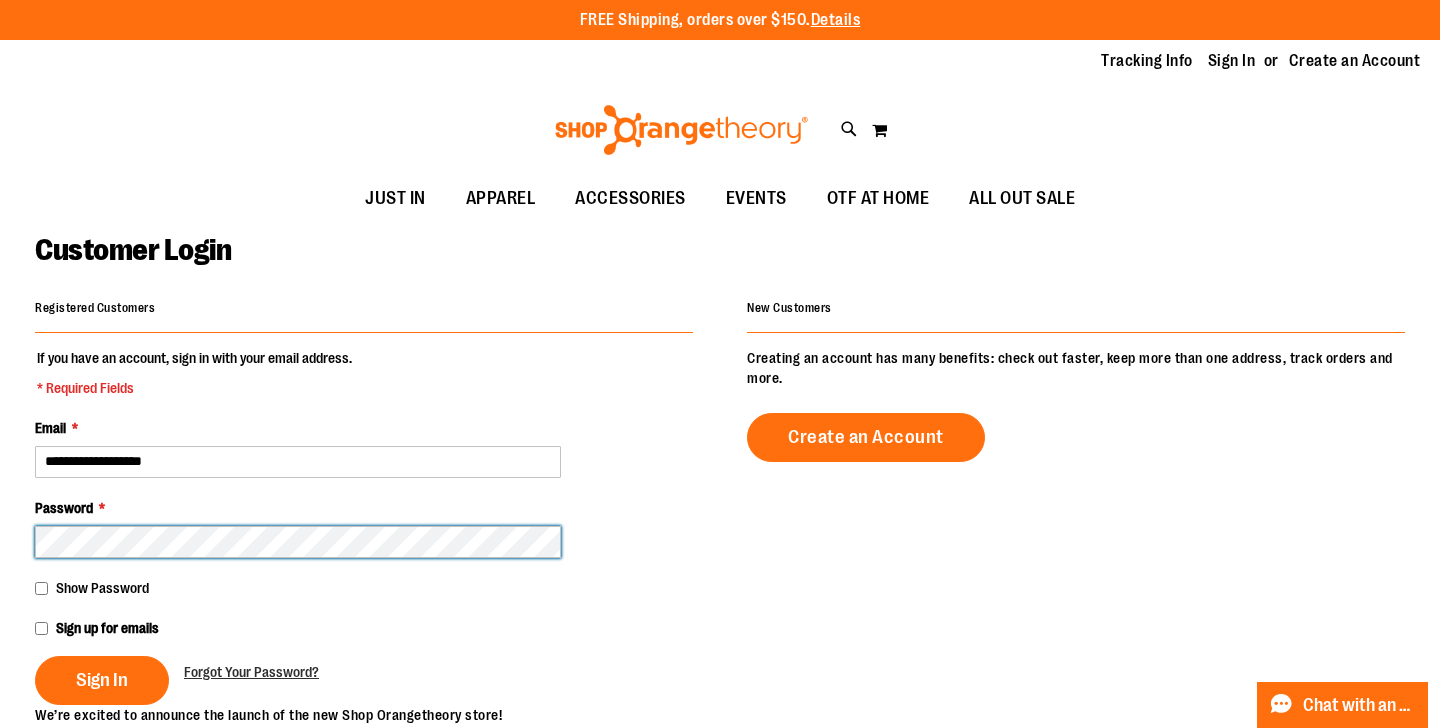 click on "Sign In" at bounding box center [102, 680] 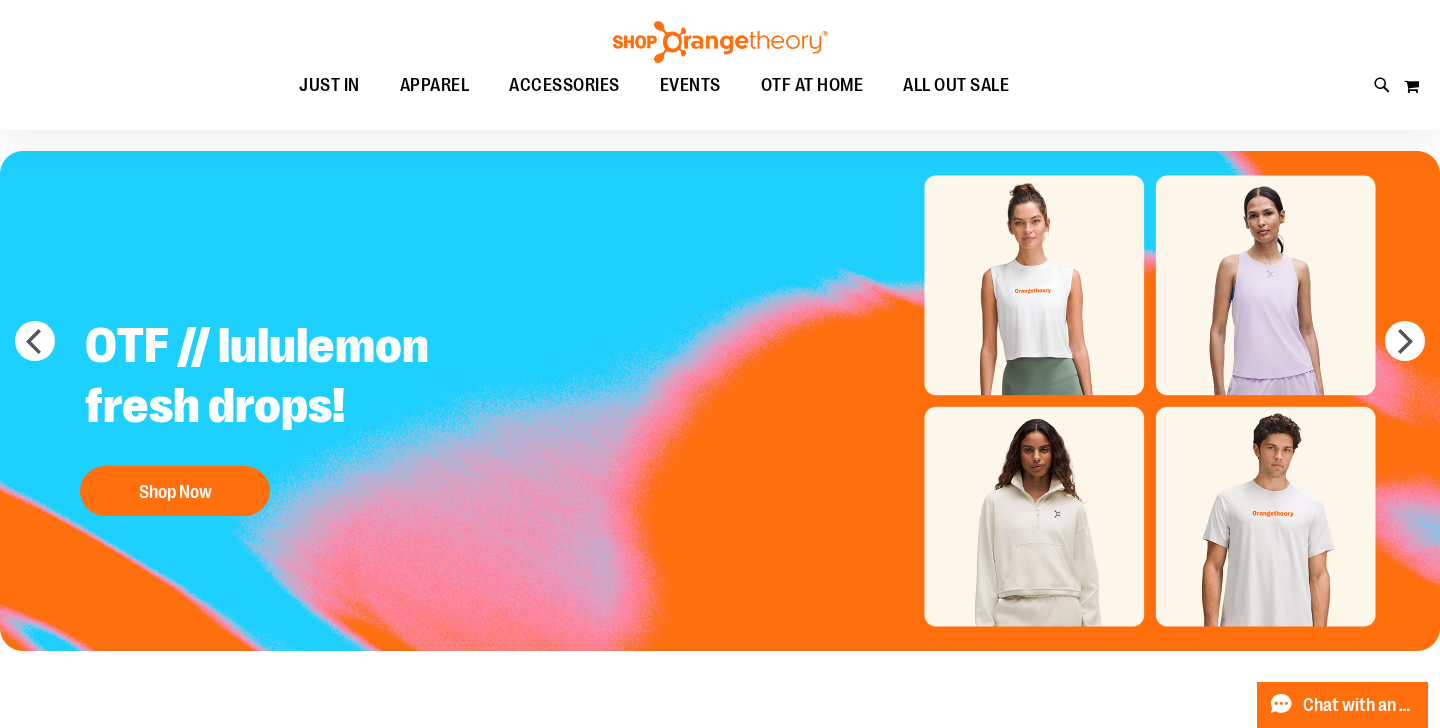 scroll, scrollTop: 34, scrollLeft: 0, axis: vertical 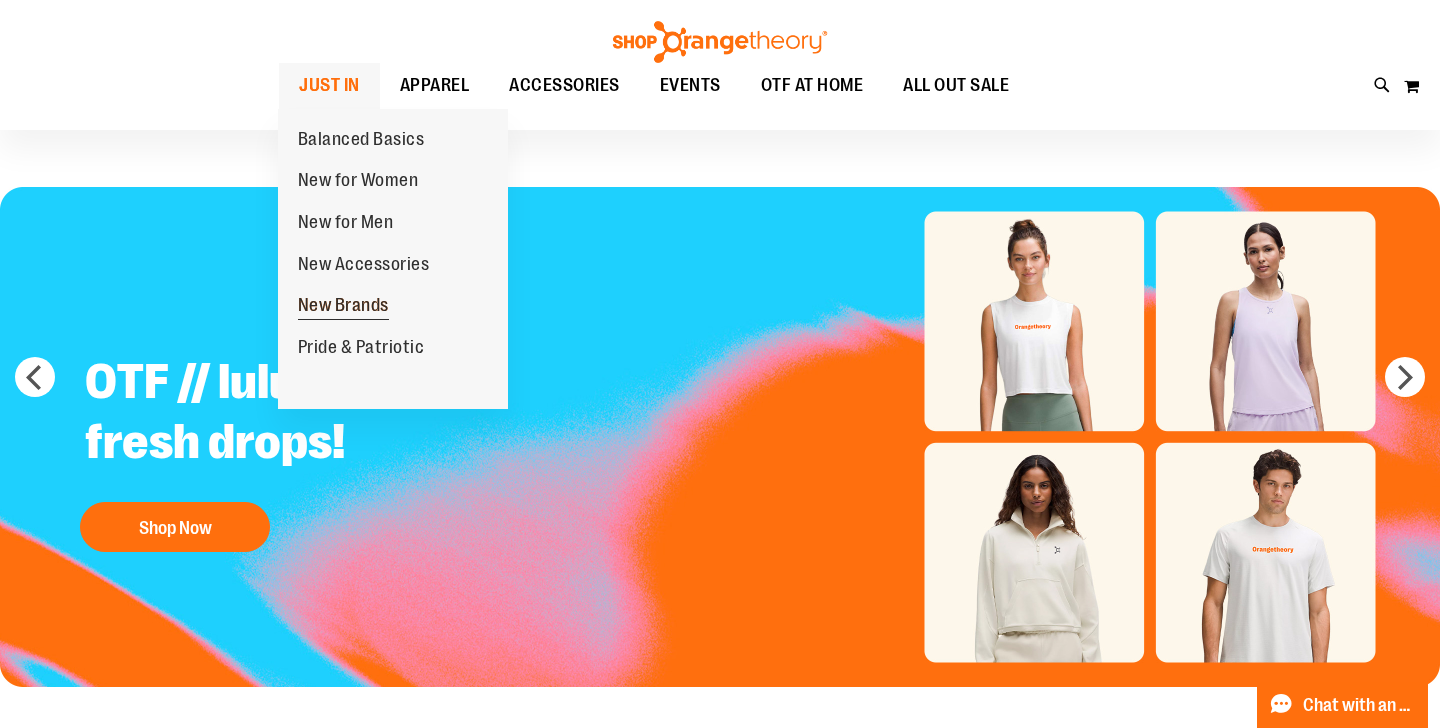 click on "New Brands" at bounding box center [343, 307] 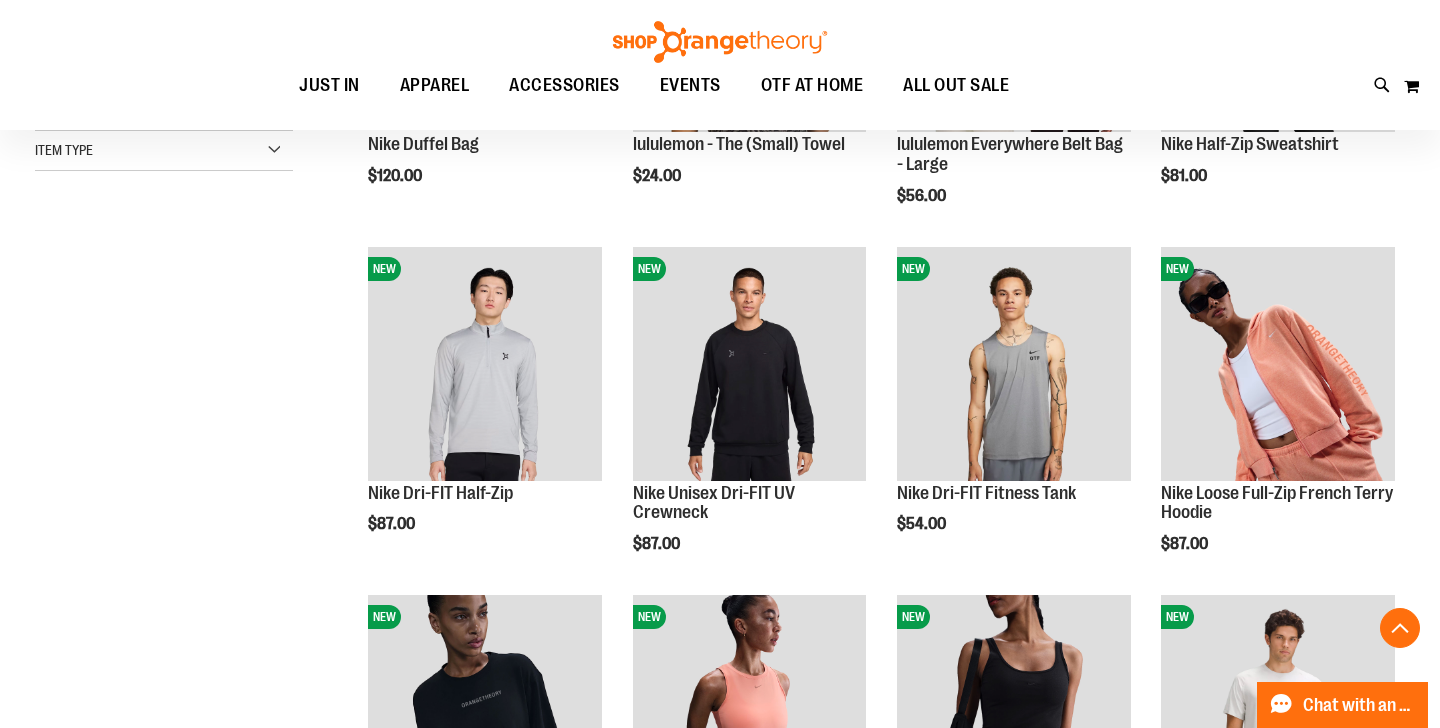 scroll, scrollTop: 510, scrollLeft: 0, axis: vertical 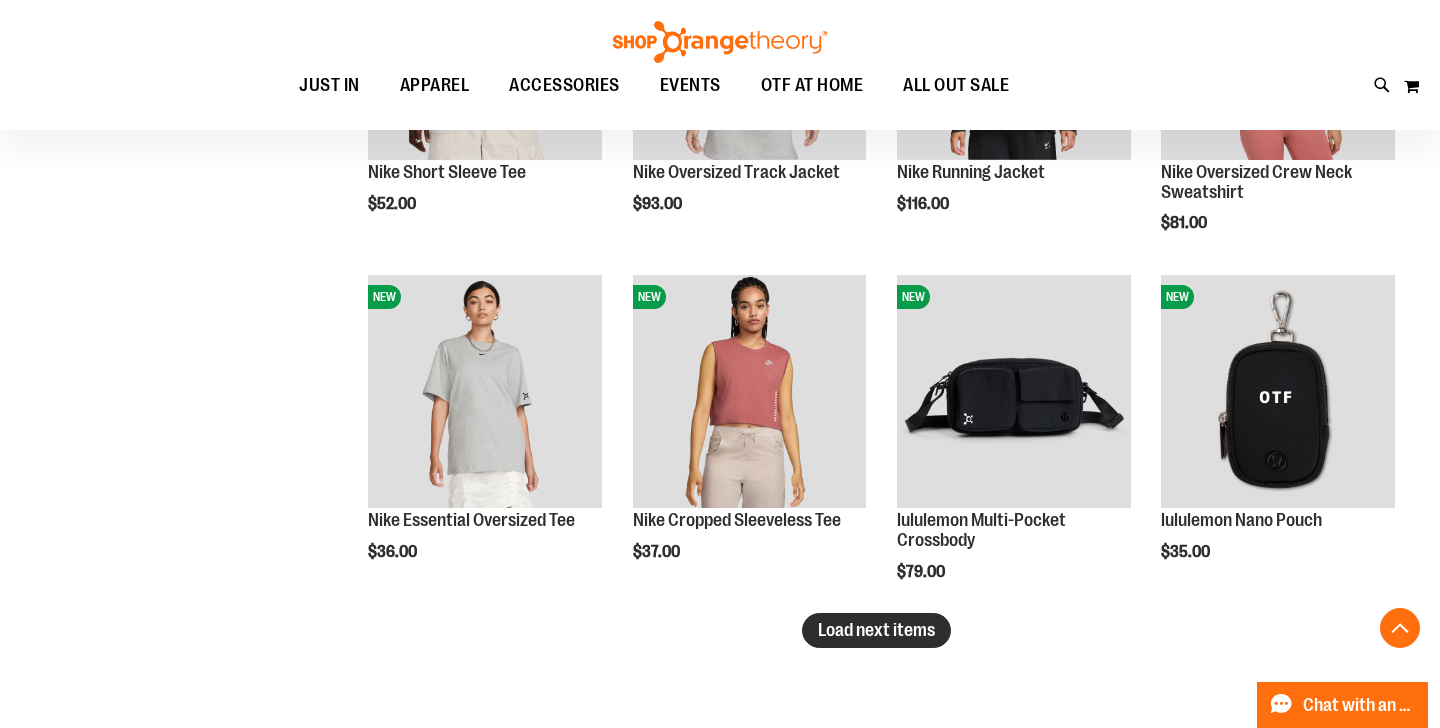 click on "Load next items" at bounding box center (876, 630) 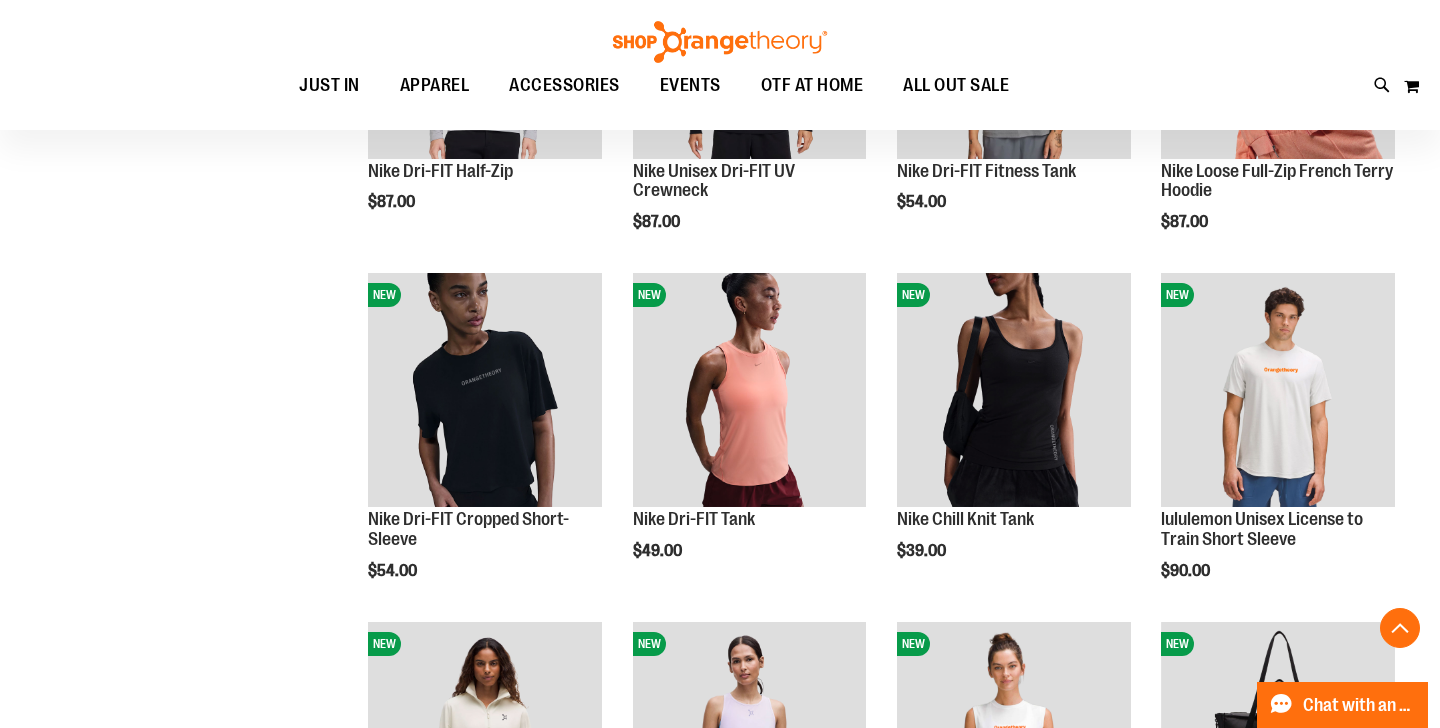 scroll, scrollTop: 836, scrollLeft: 0, axis: vertical 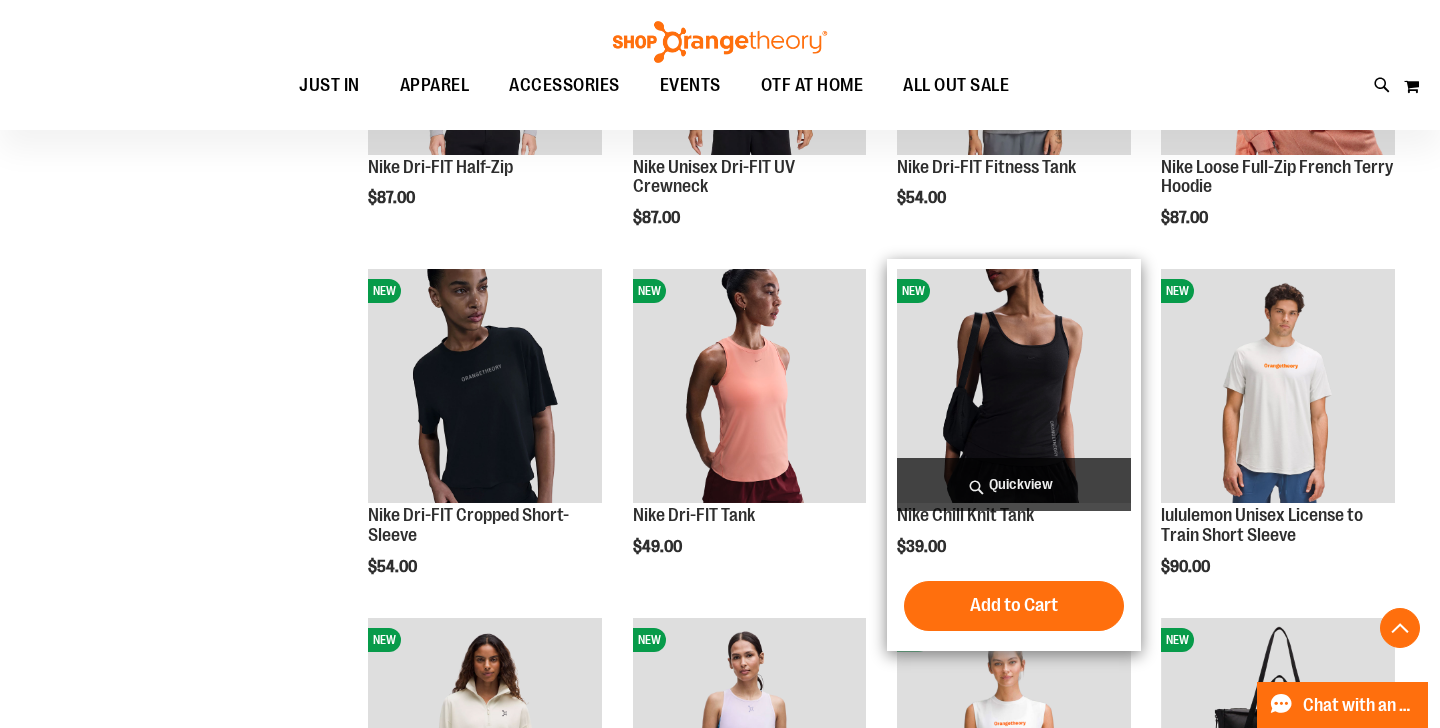 click on "Quickview" at bounding box center [1014, 484] 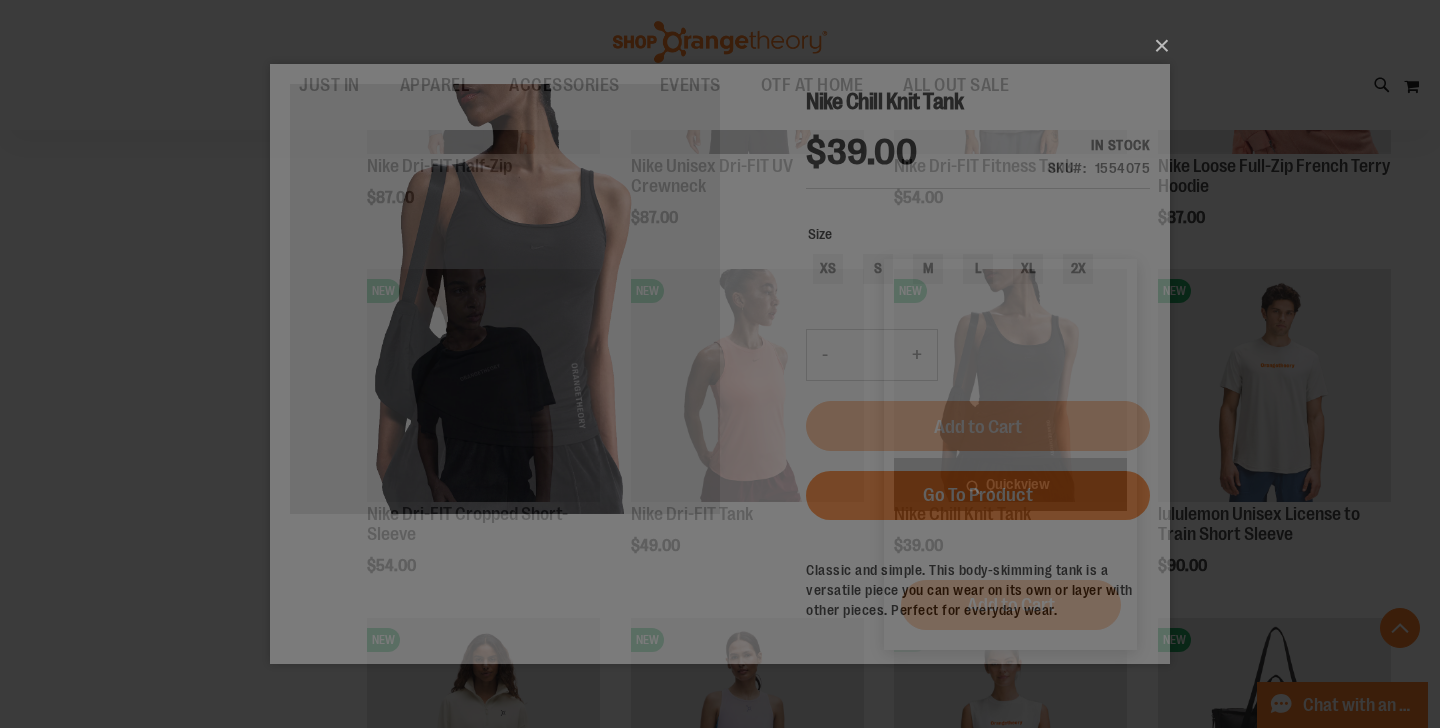 scroll, scrollTop: 0, scrollLeft: 0, axis: both 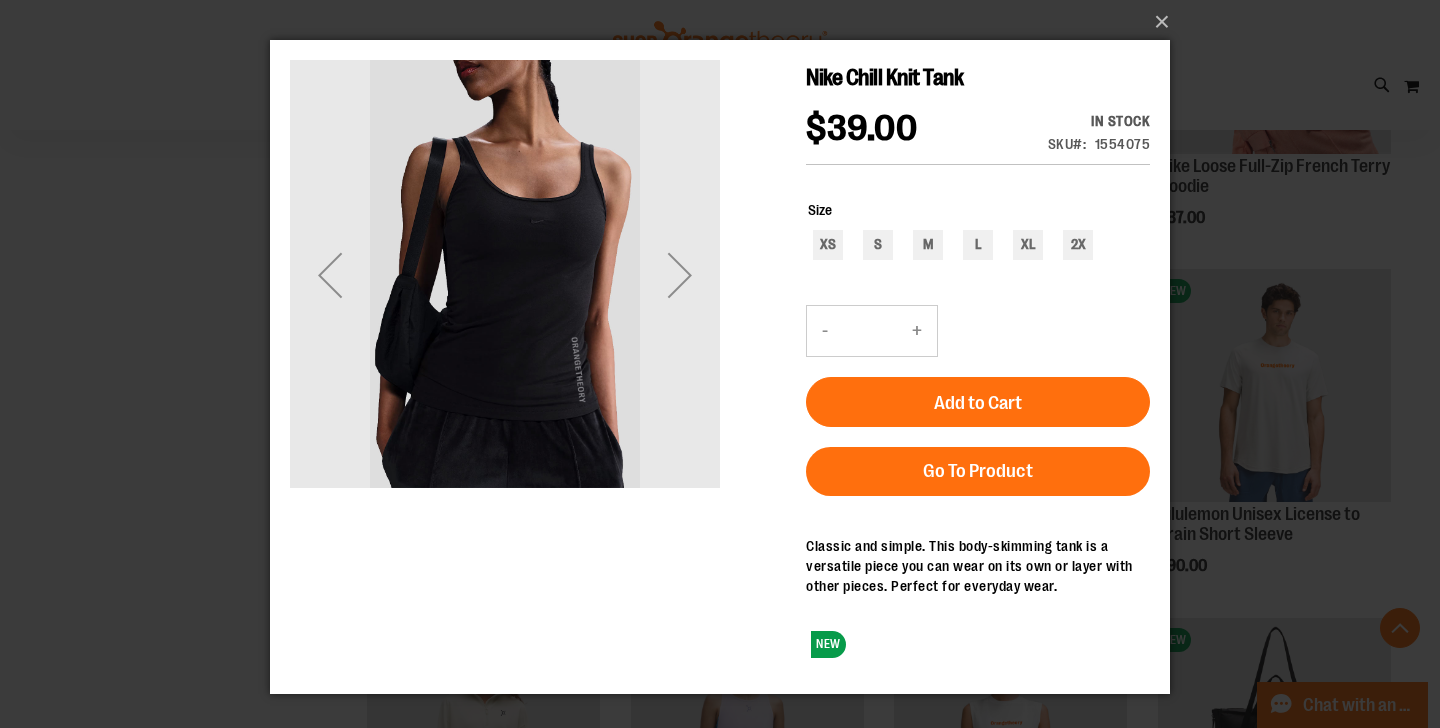 click on "XS S M L XL 2X" at bounding box center [979, 247] 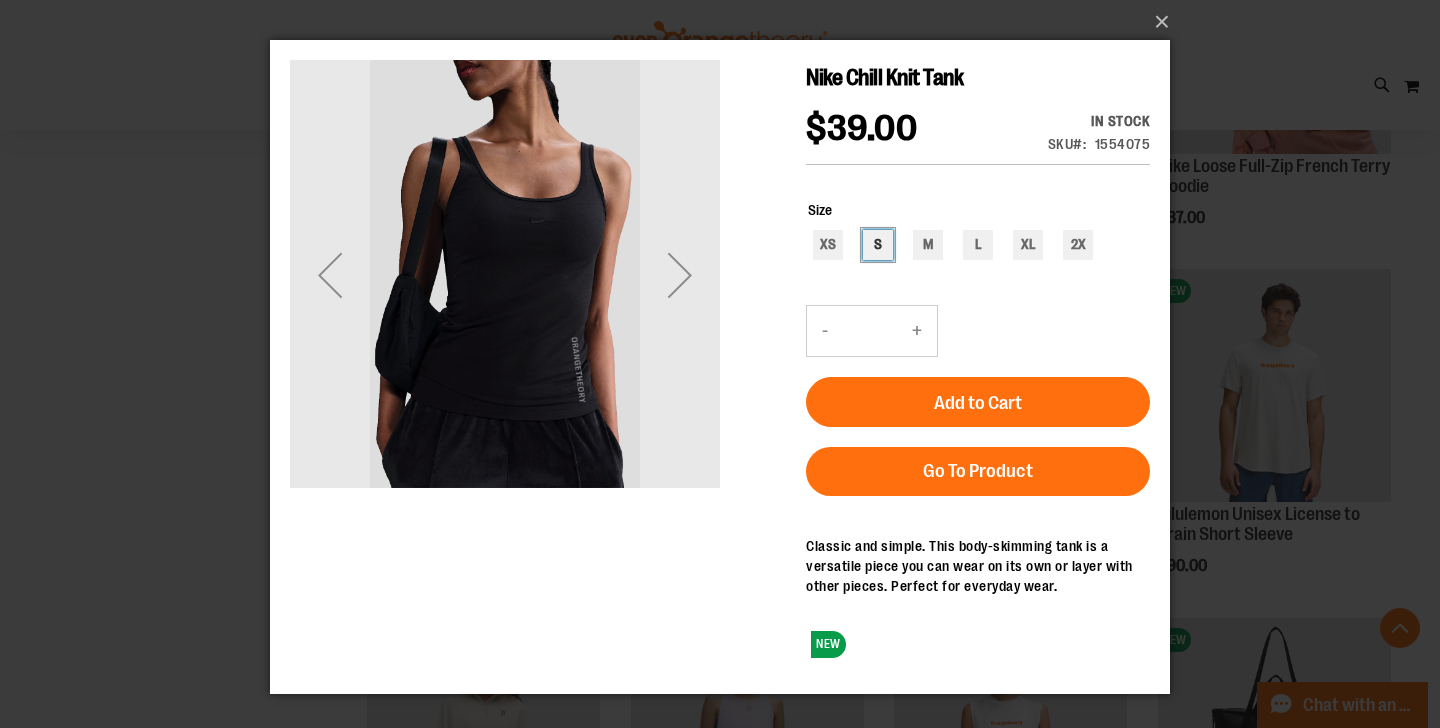 click on "S" at bounding box center (878, 245) 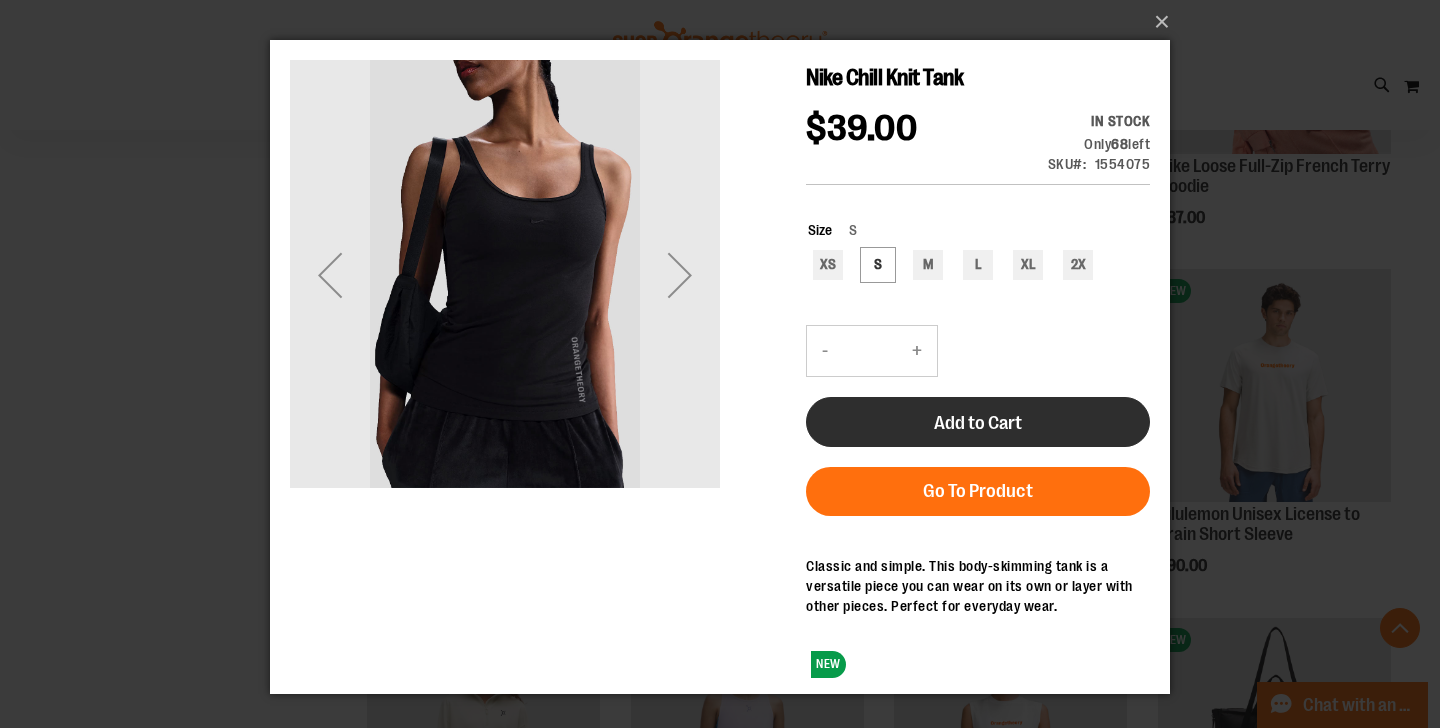 click on "Add to Cart" at bounding box center [978, 422] 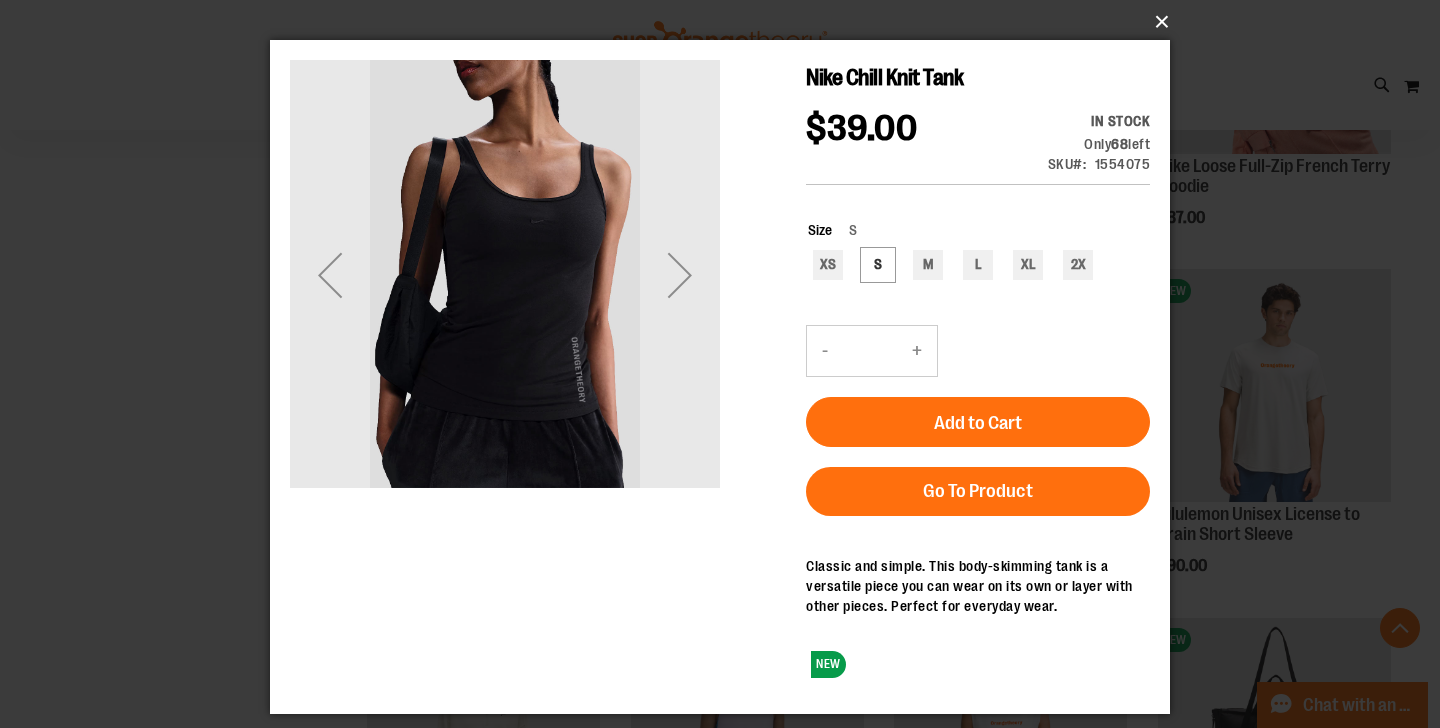 click on "×" at bounding box center [726, 22] 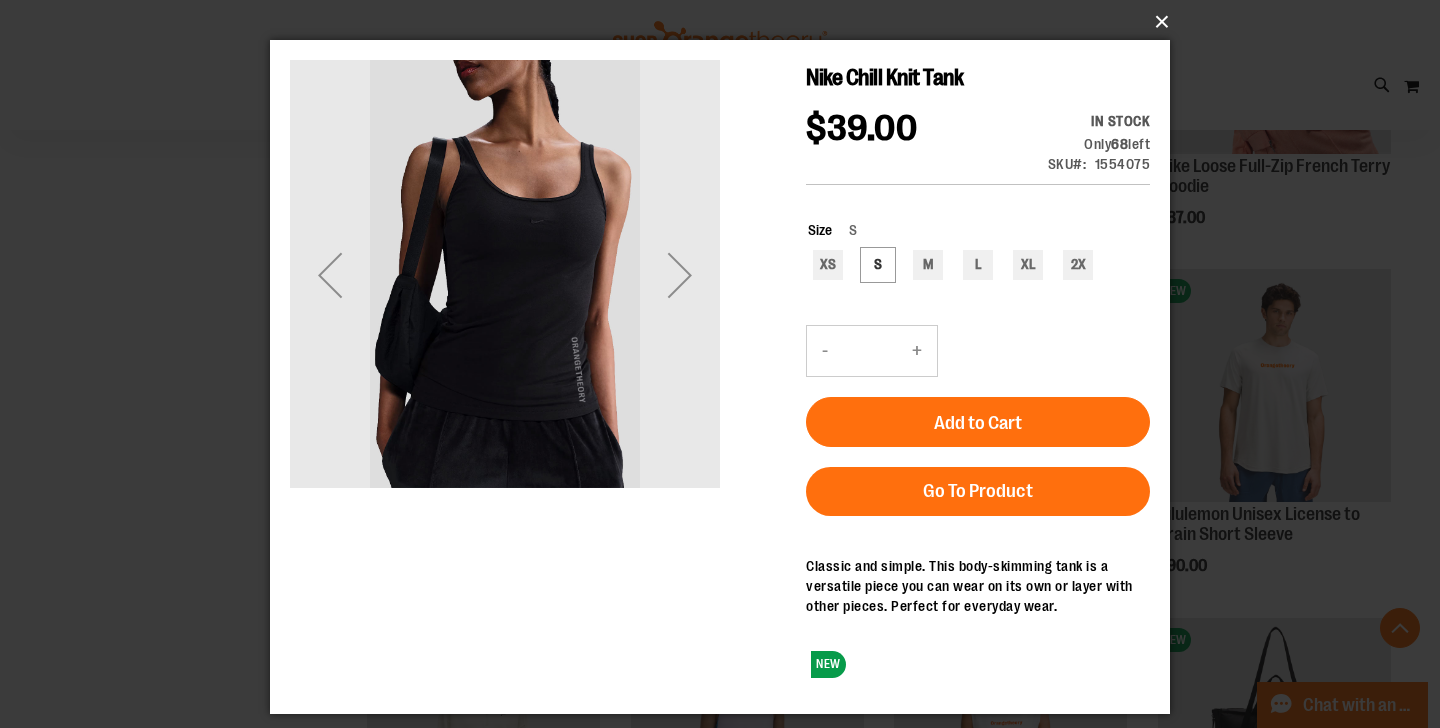 click on "×" at bounding box center [726, 22] 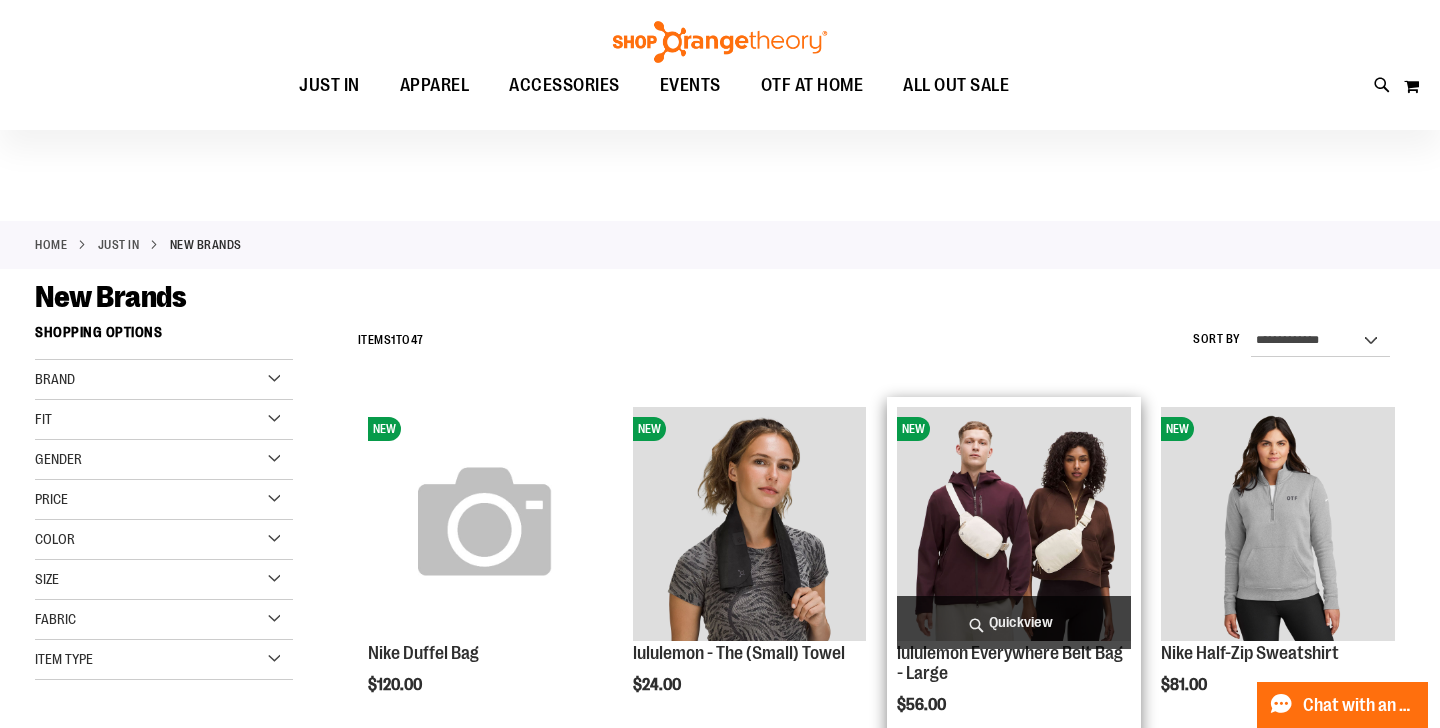scroll, scrollTop: 0, scrollLeft: 0, axis: both 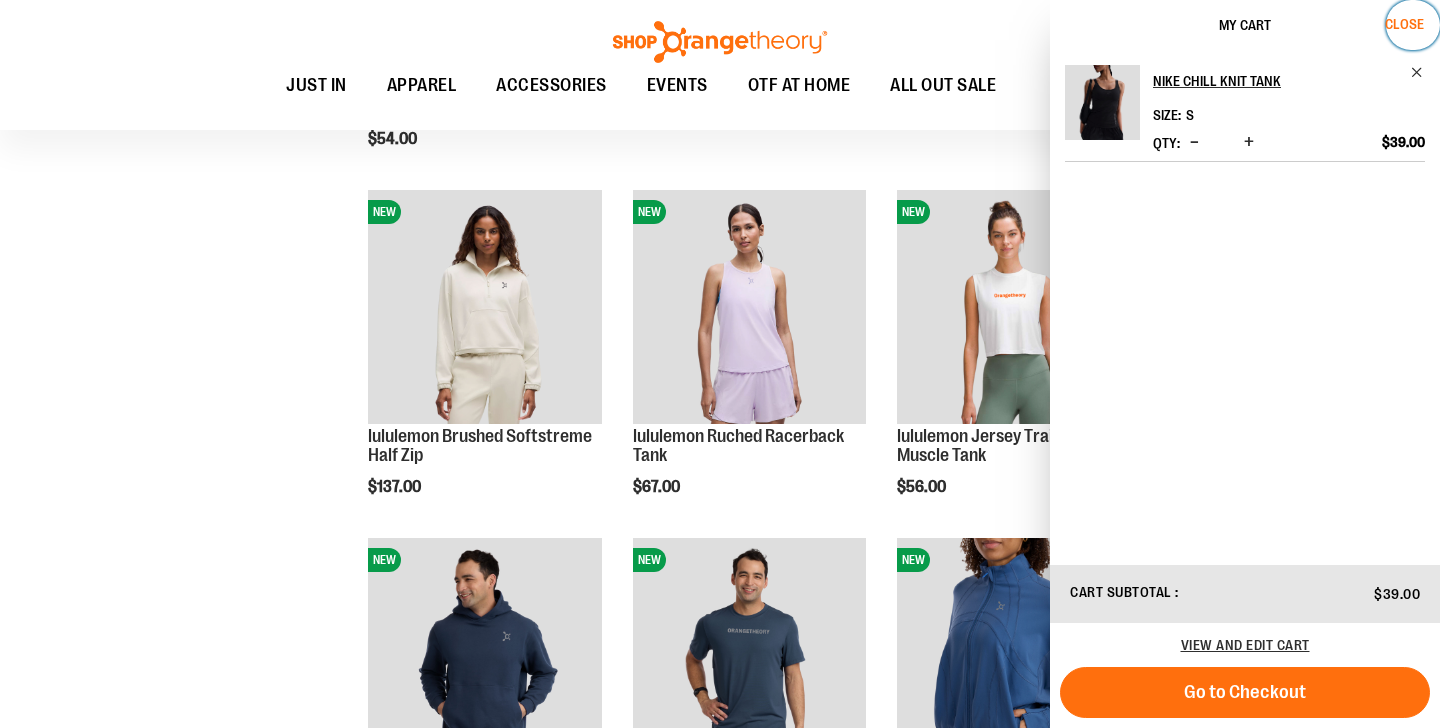 click on "Close" at bounding box center (1404, 24) 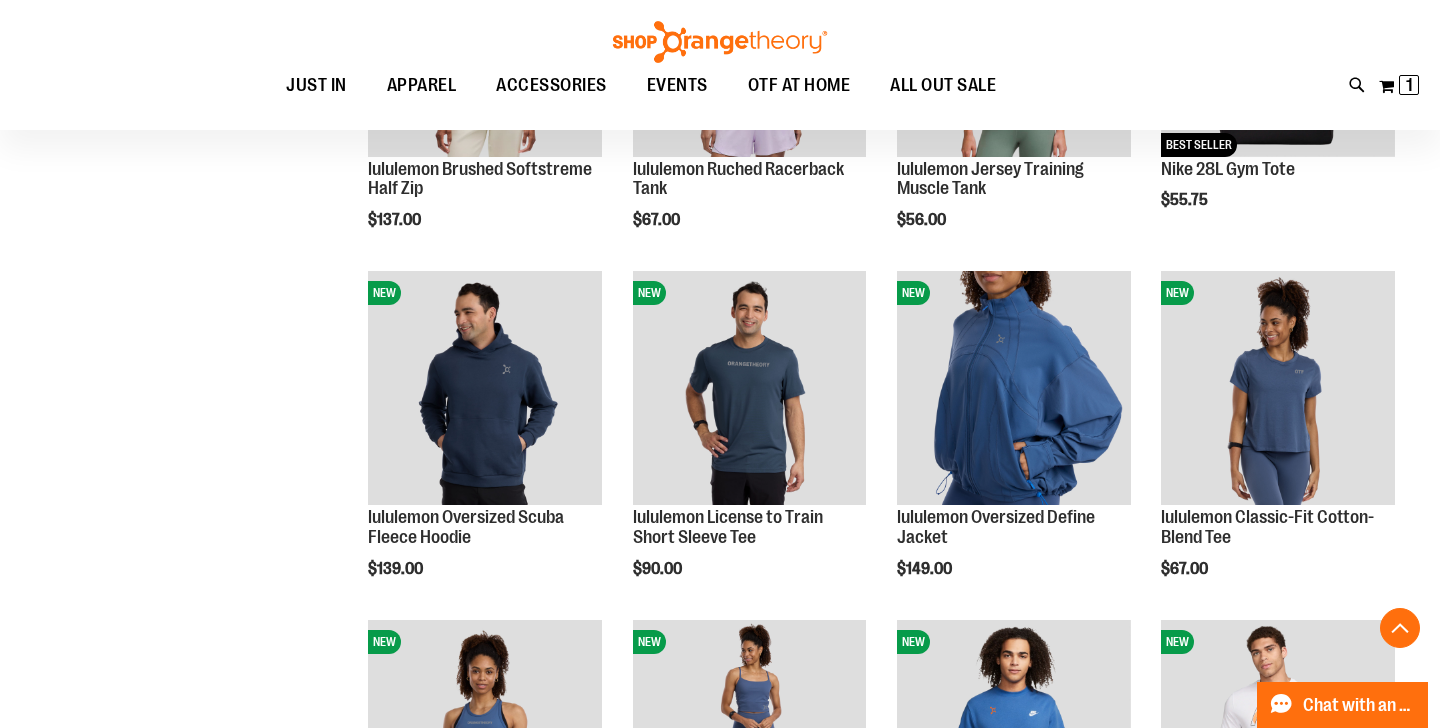 scroll, scrollTop: 1539, scrollLeft: 0, axis: vertical 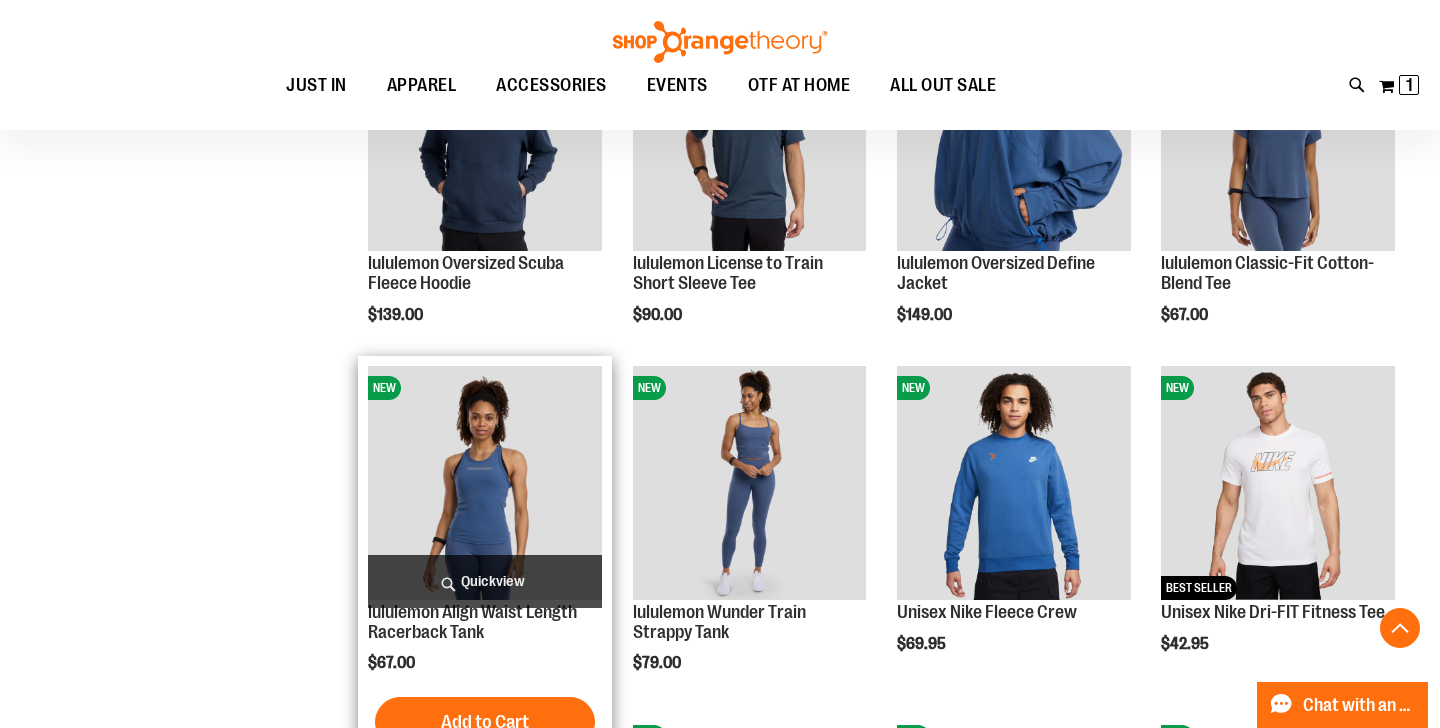 click on "Quickview" at bounding box center (485, 581) 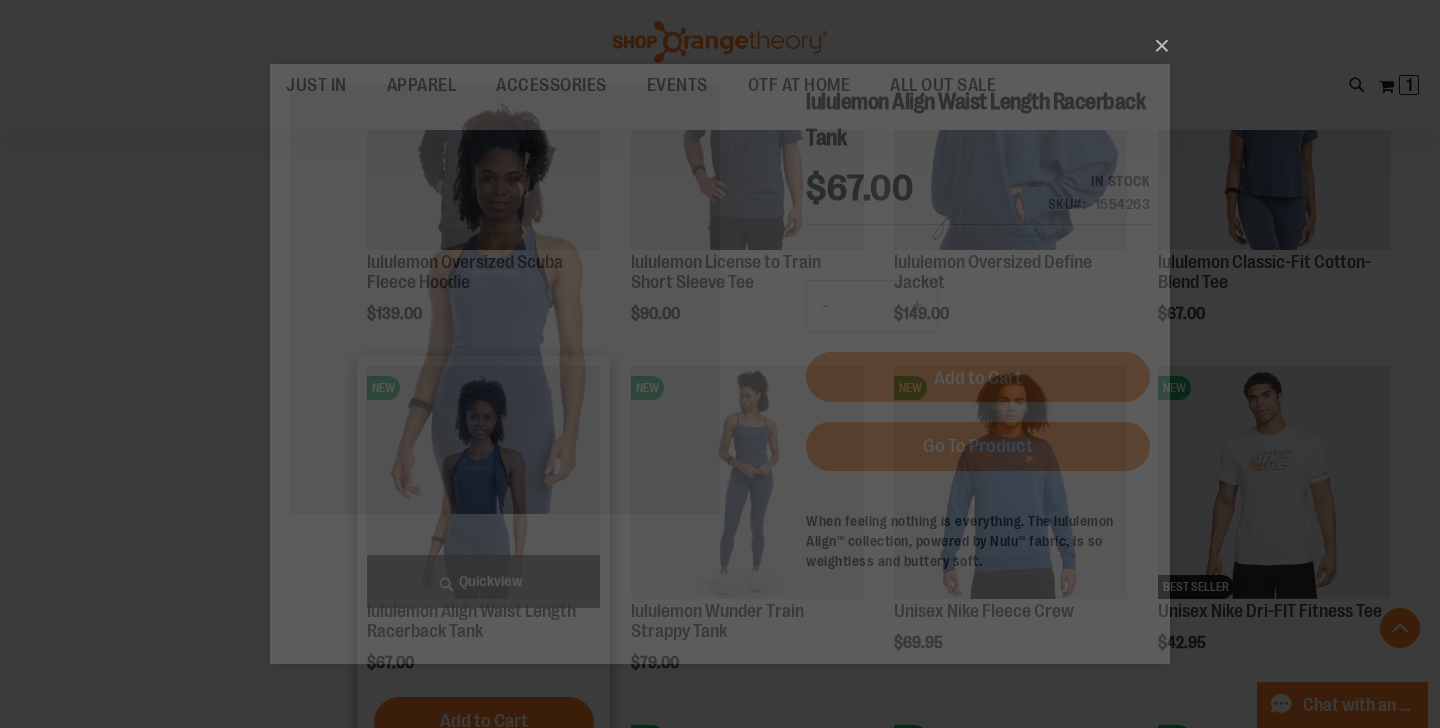 scroll, scrollTop: 0, scrollLeft: 0, axis: both 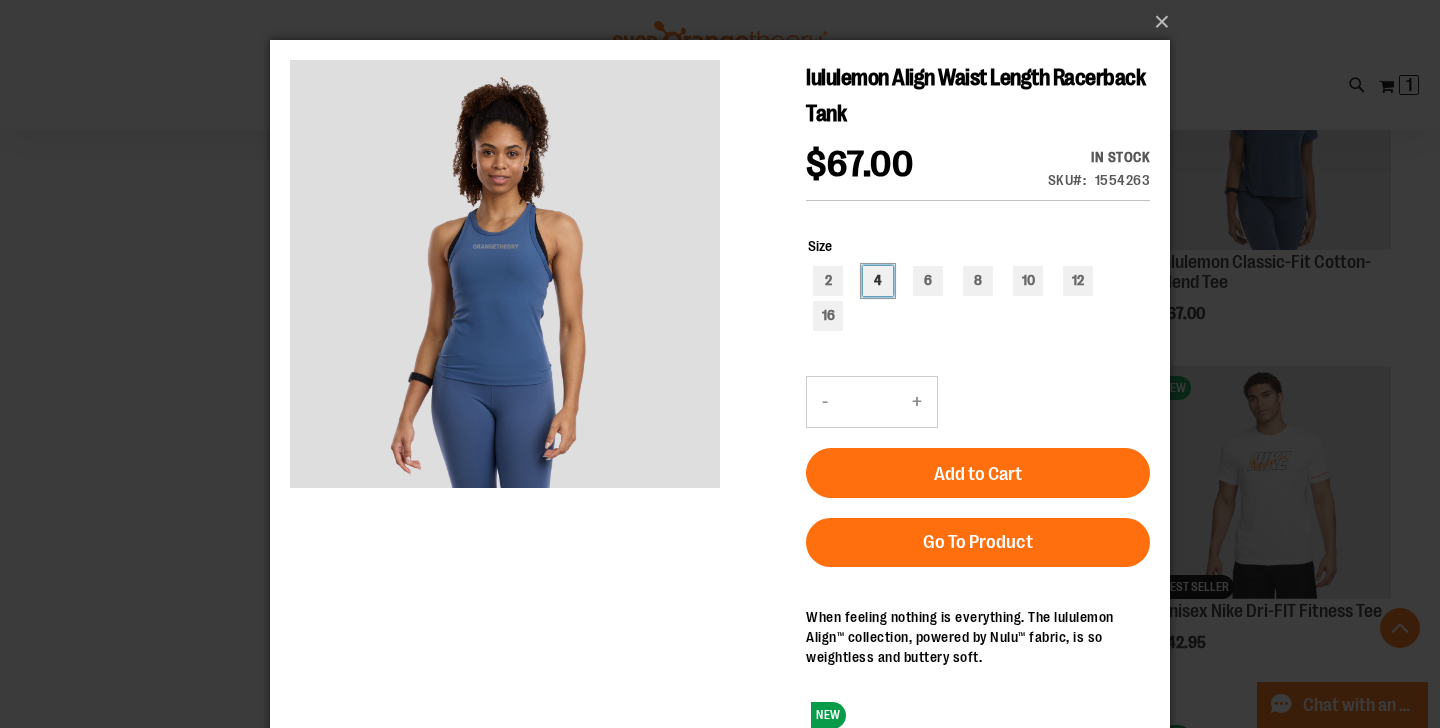 click on "4" at bounding box center (878, 281) 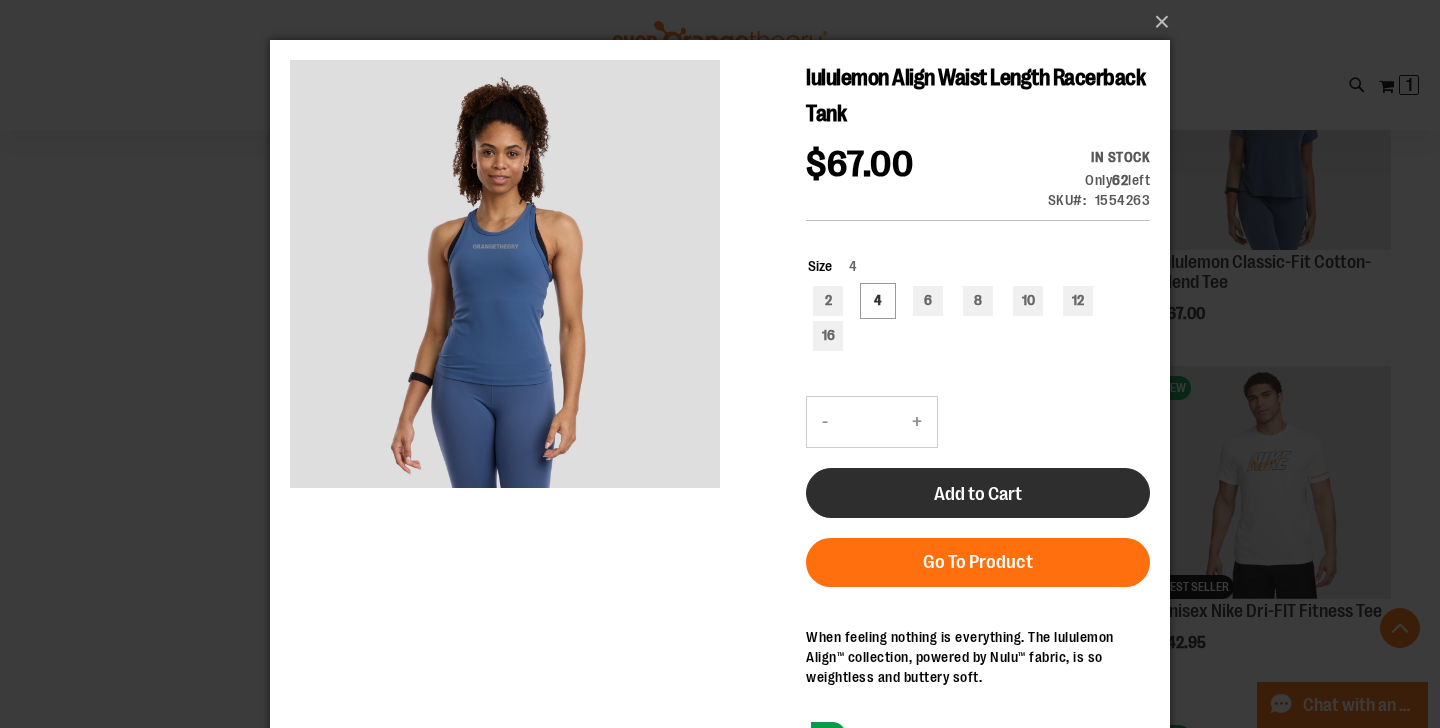 click on "Add to Cart" at bounding box center (978, 494) 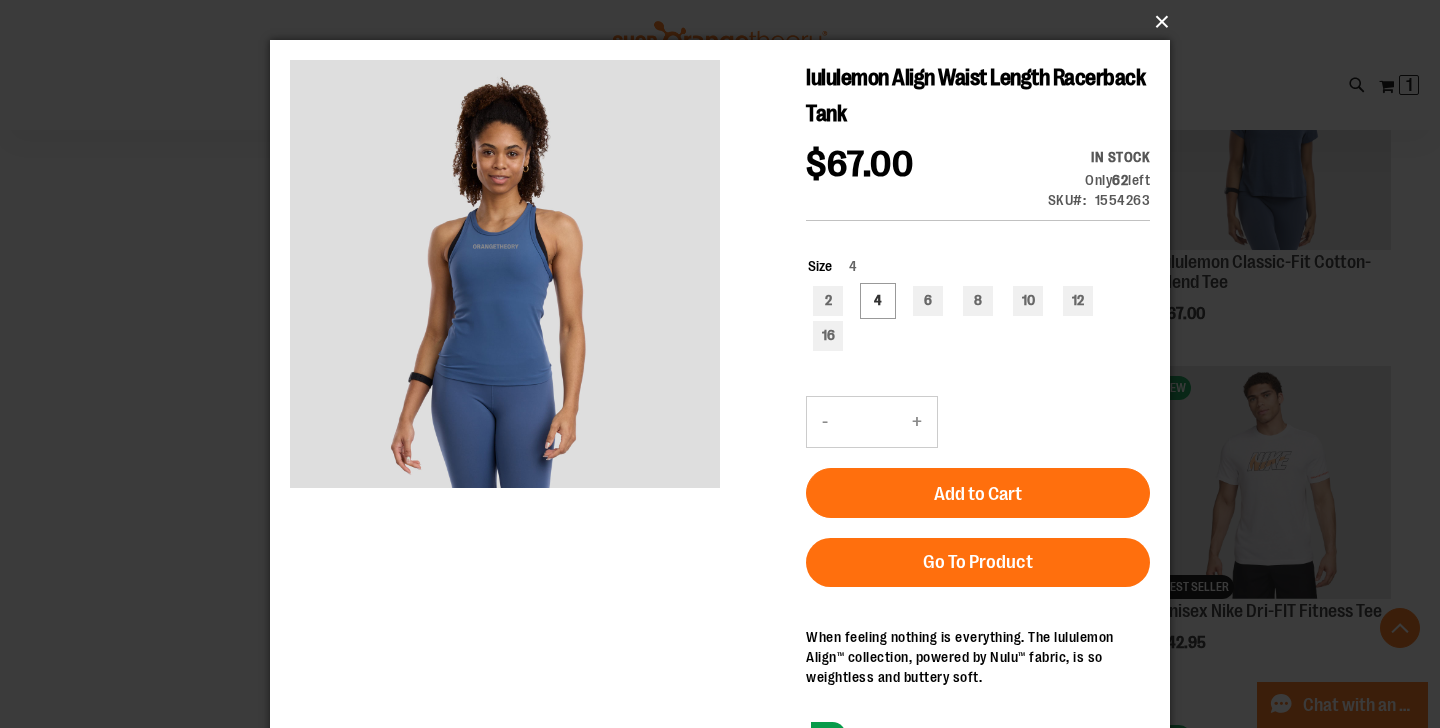 click on "×" at bounding box center (726, 22) 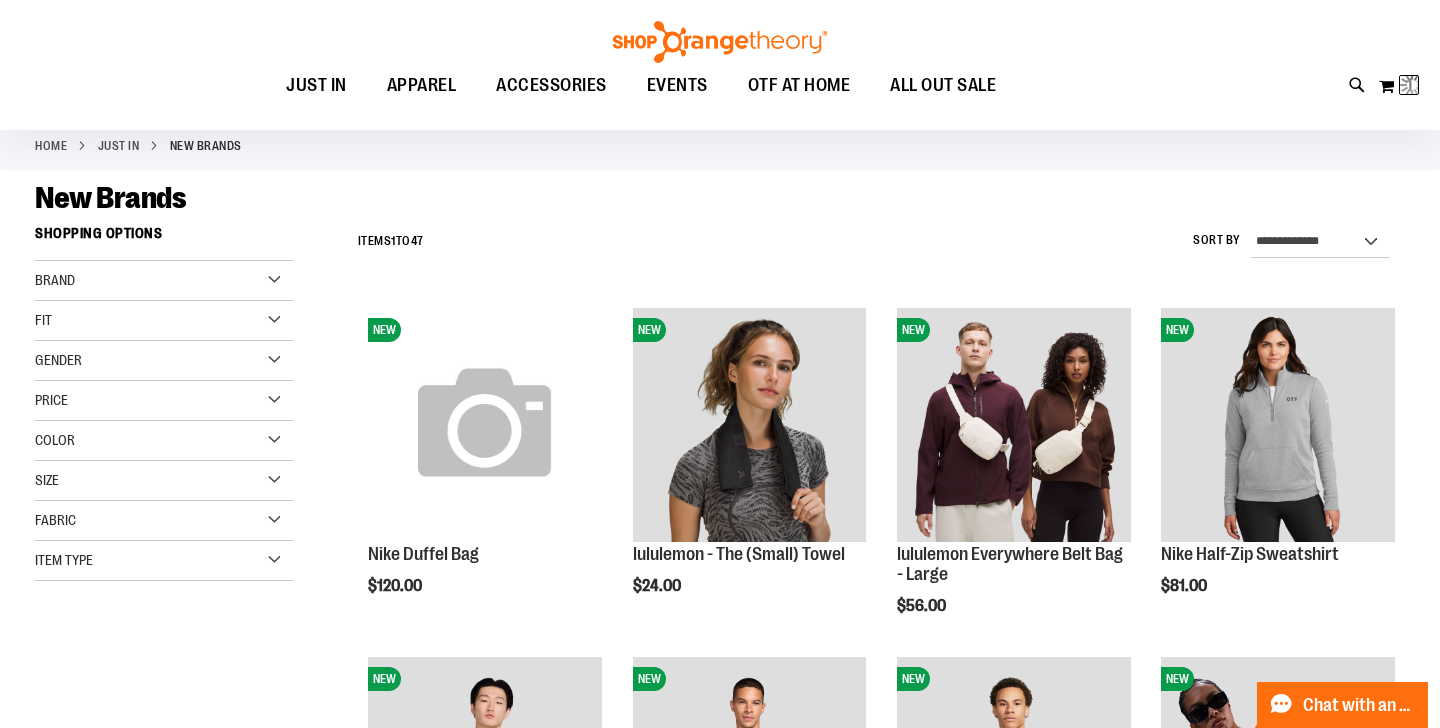 scroll, scrollTop: 0, scrollLeft: 0, axis: both 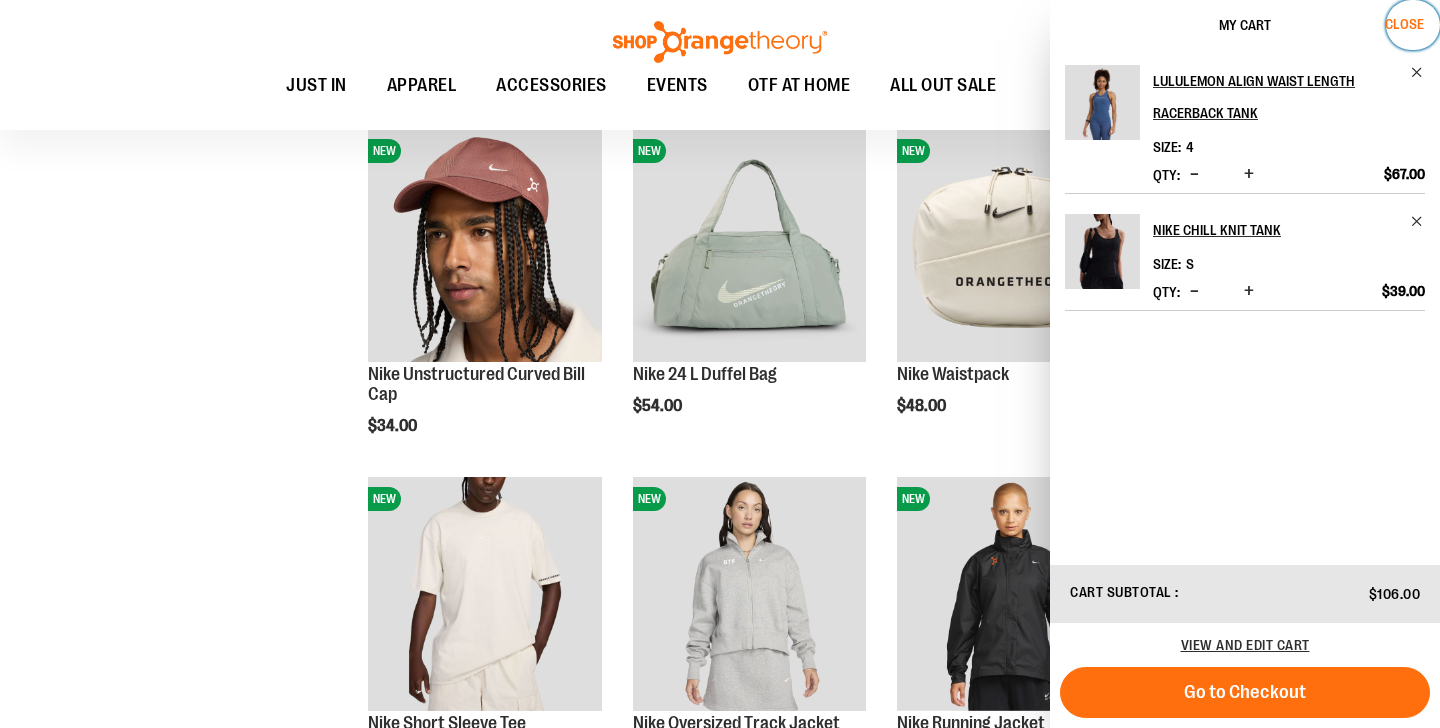 click on "Close" at bounding box center [1404, 24] 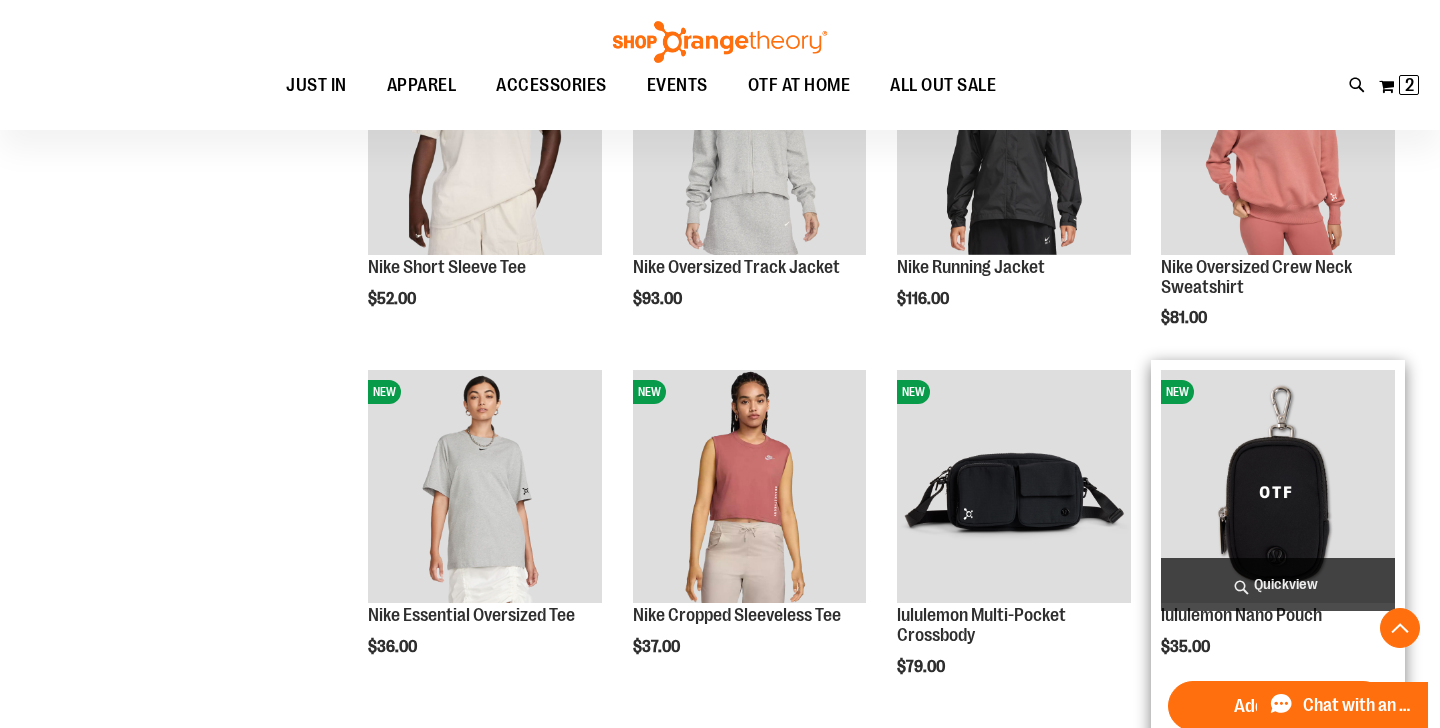 scroll, scrollTop: 2831, scrollLeft: 0, axis: vertical 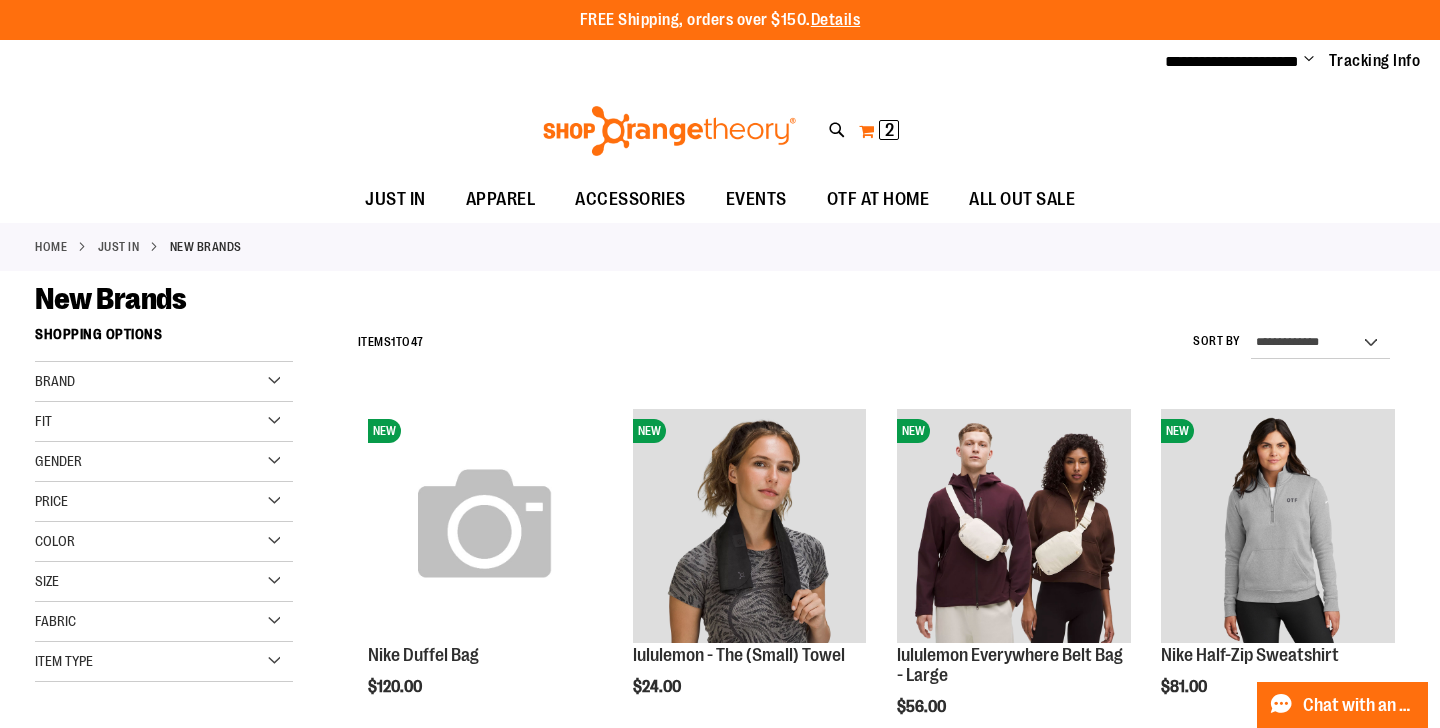 click on "My Cart
2
2
items" at bounding box center [879, 131] 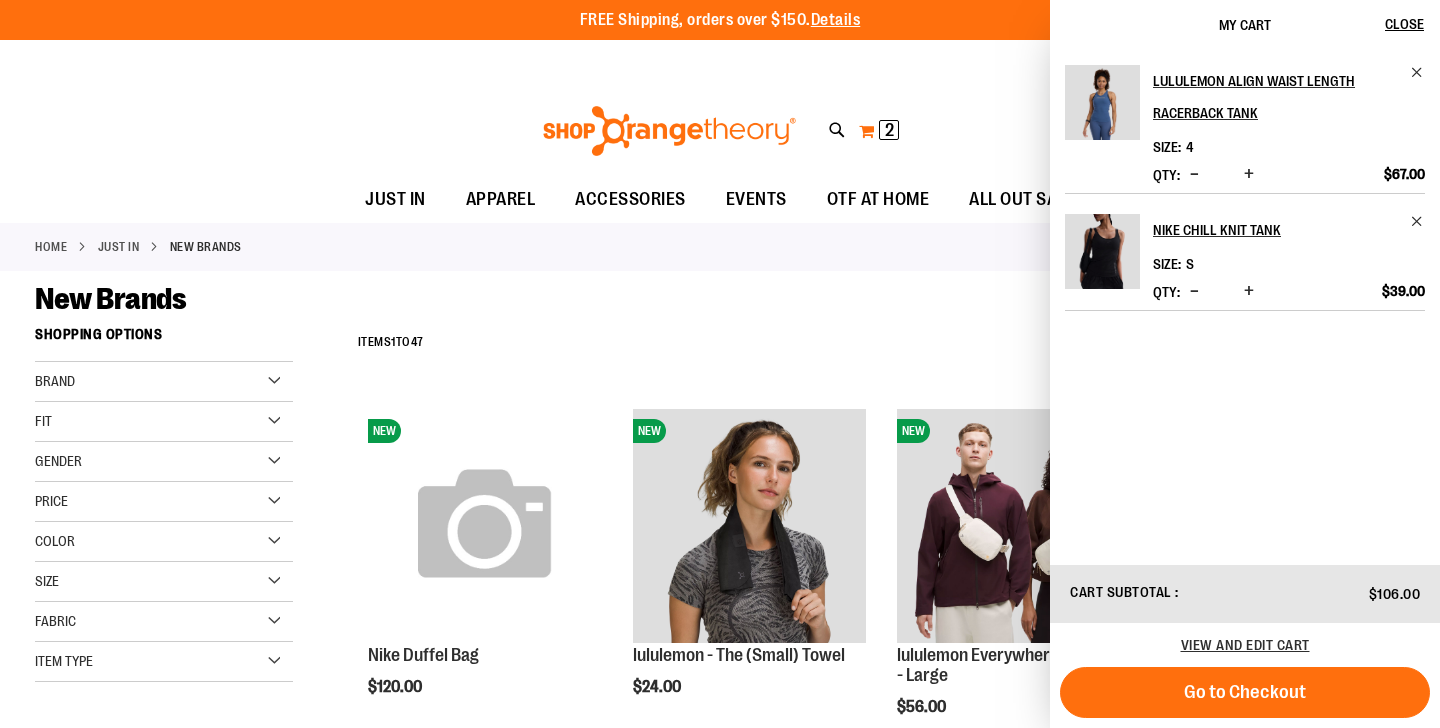 click on "My Cart
2
2
items" at bounding box center [879, 131] 